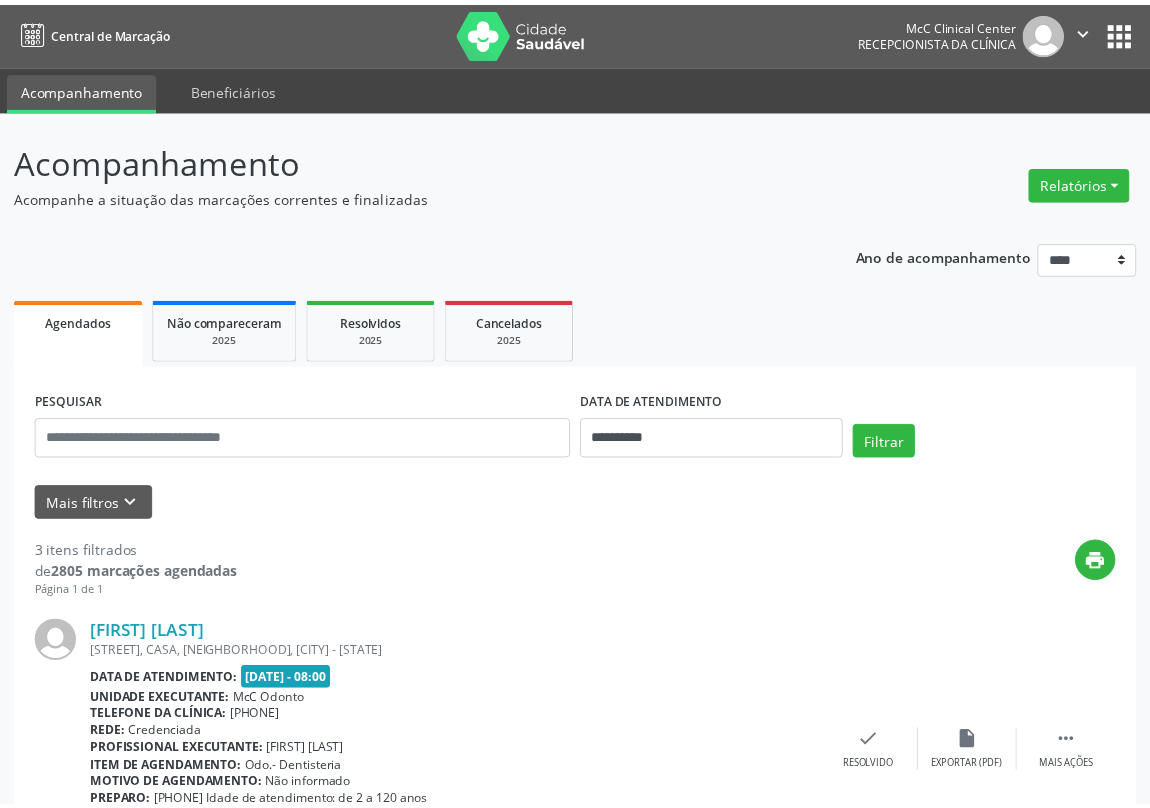 scroll, scrollTop: 0, scrollLeft: 0, axis: both 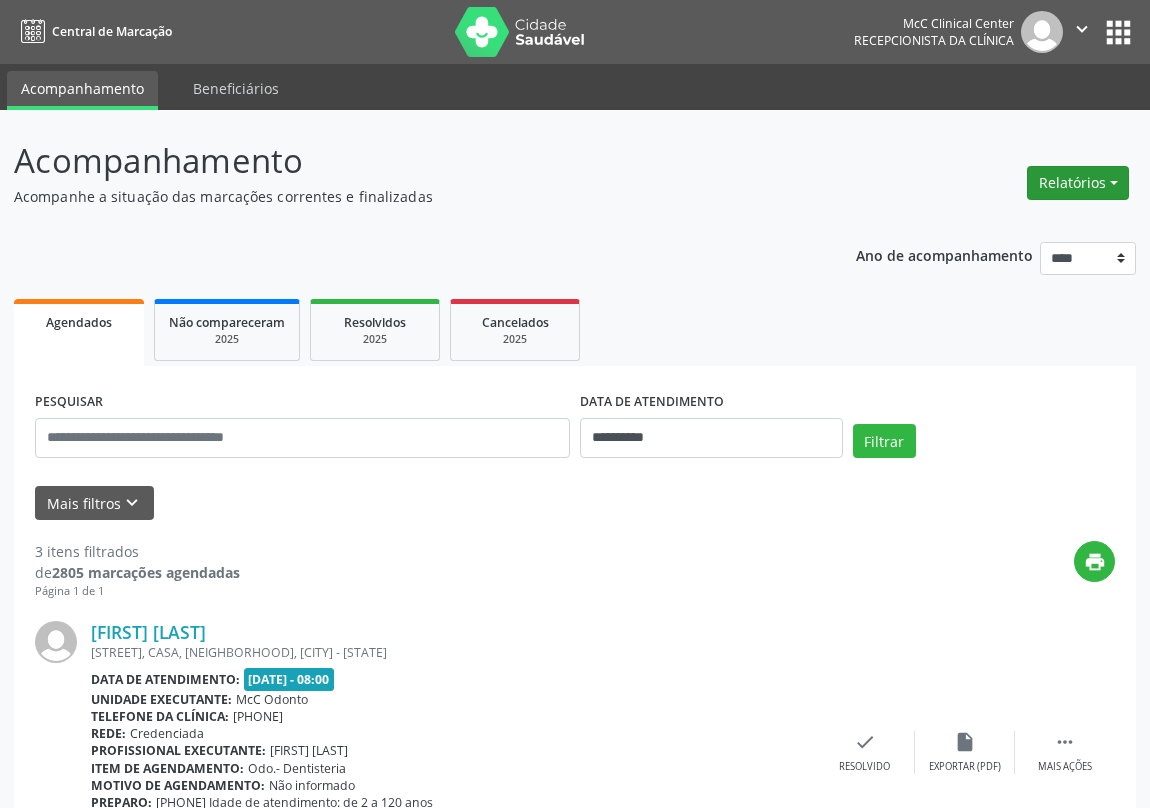 click on "Relatórios" at bounding box center (1078, 183) 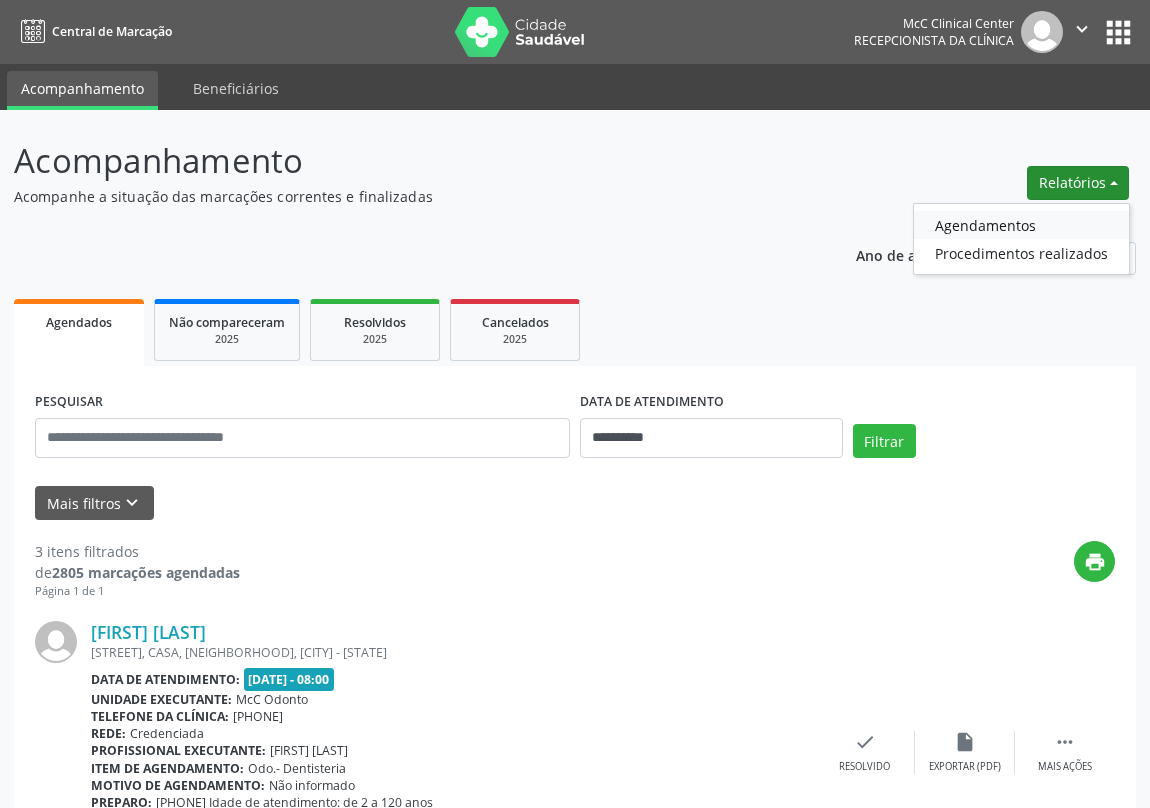 click on "Agendamentos" at bounding box center (1021, 225) 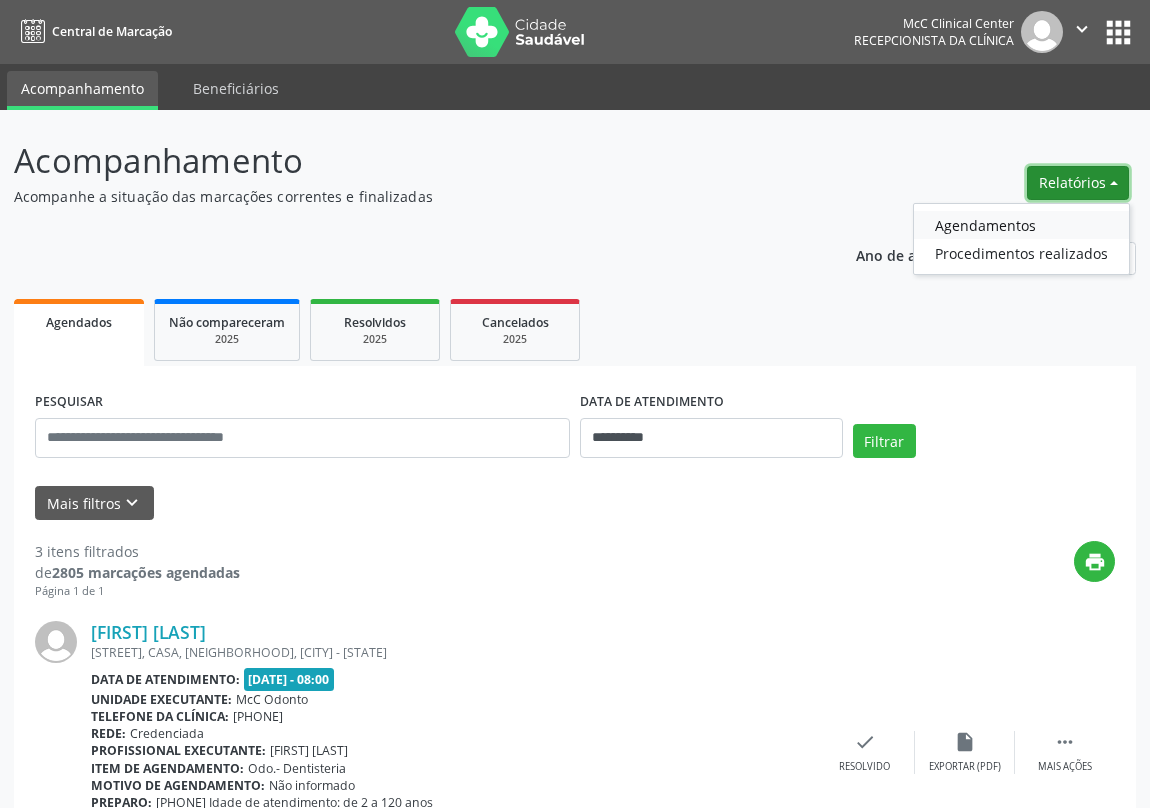 select on "*" 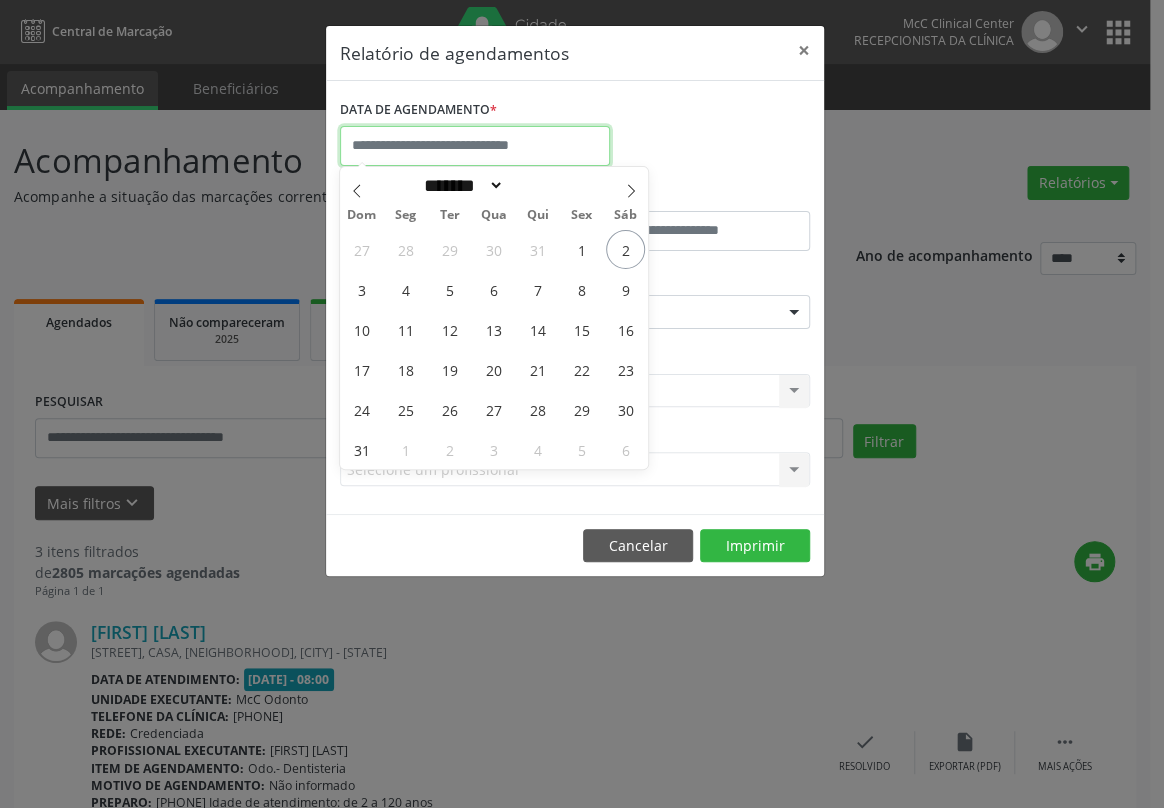click at bounding box center [475, 146] 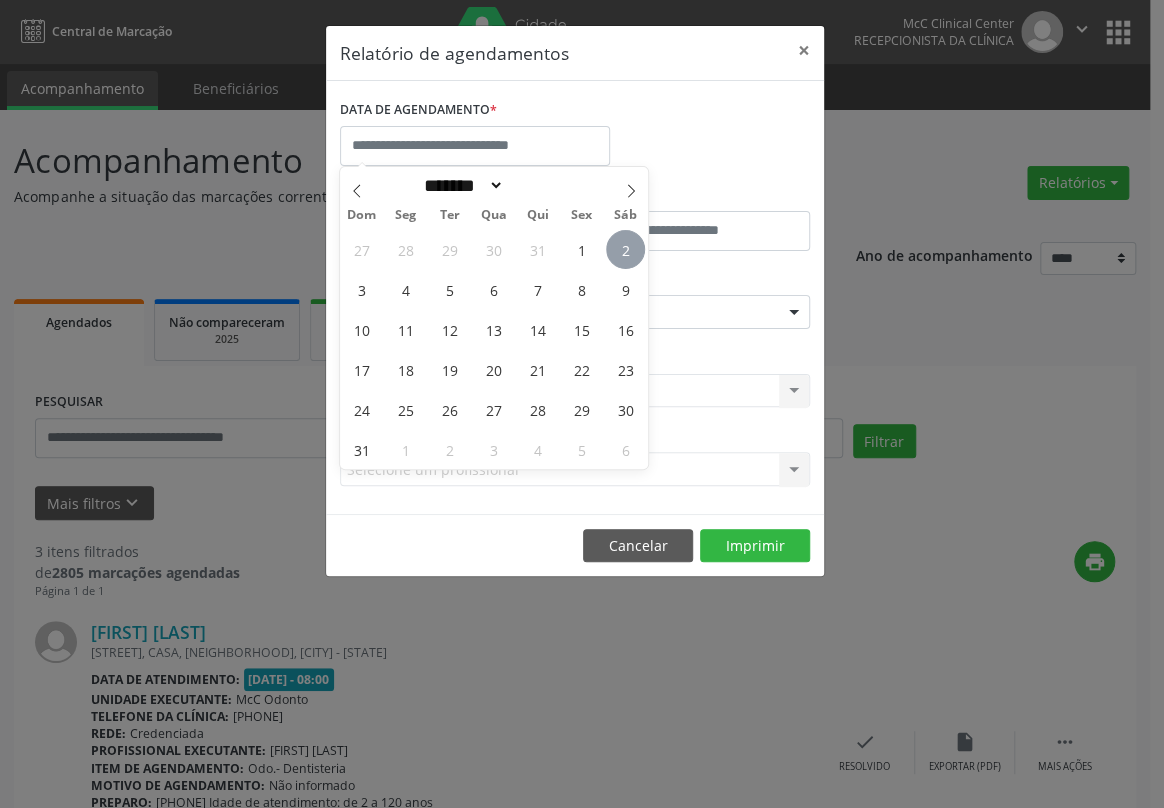 click on "2" at bounding box center [625, 249] 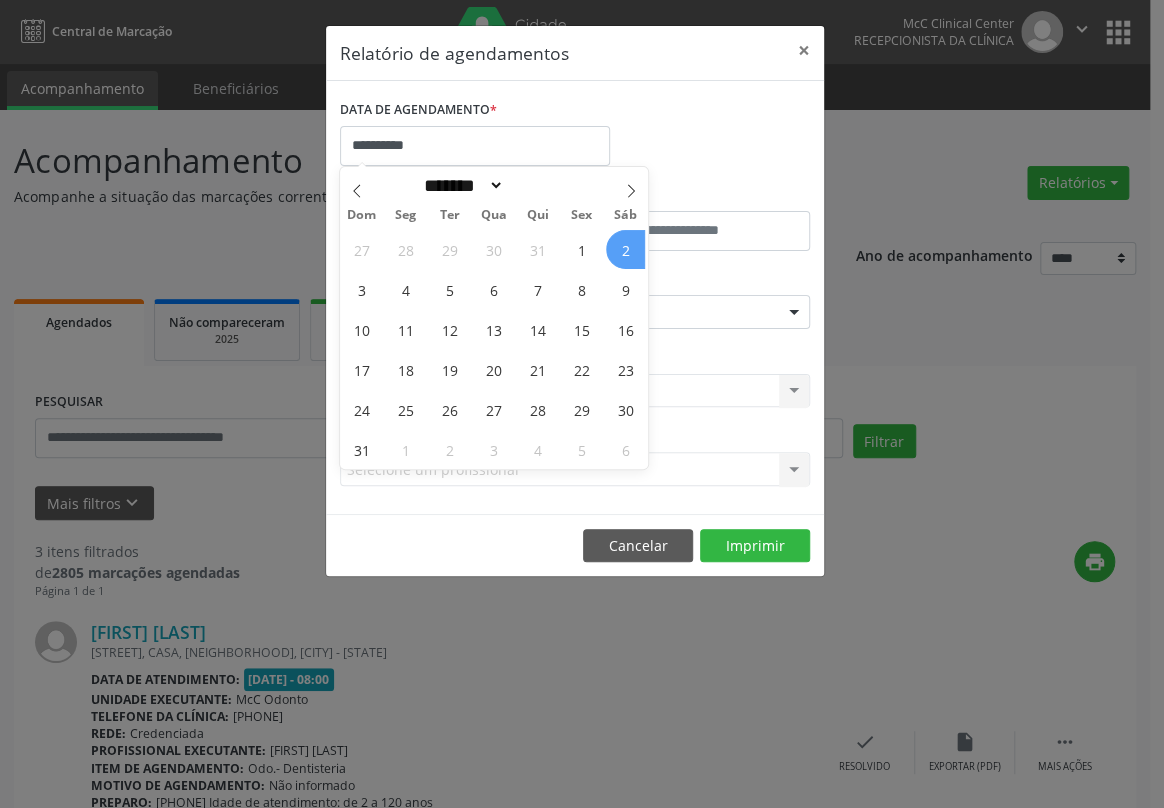 click on "2" at bounding box center (625, 249) 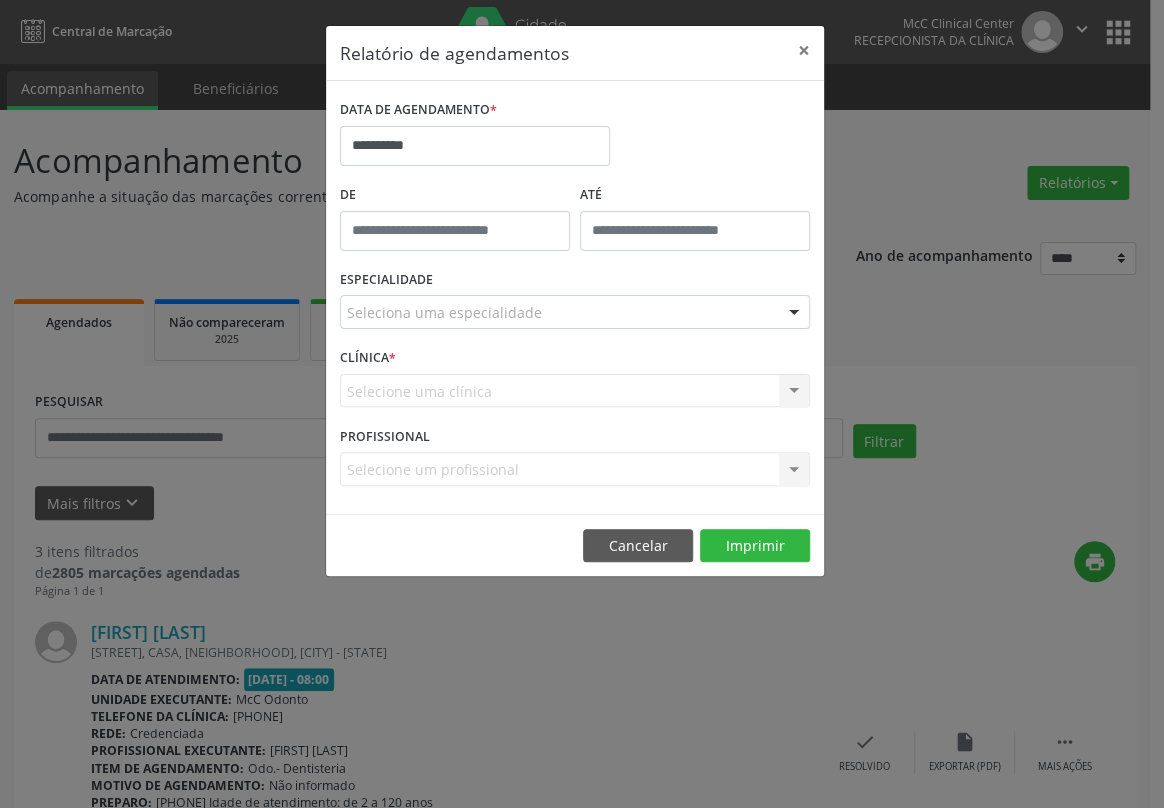 click on "ATÉ" at bounding box center [695, 222] 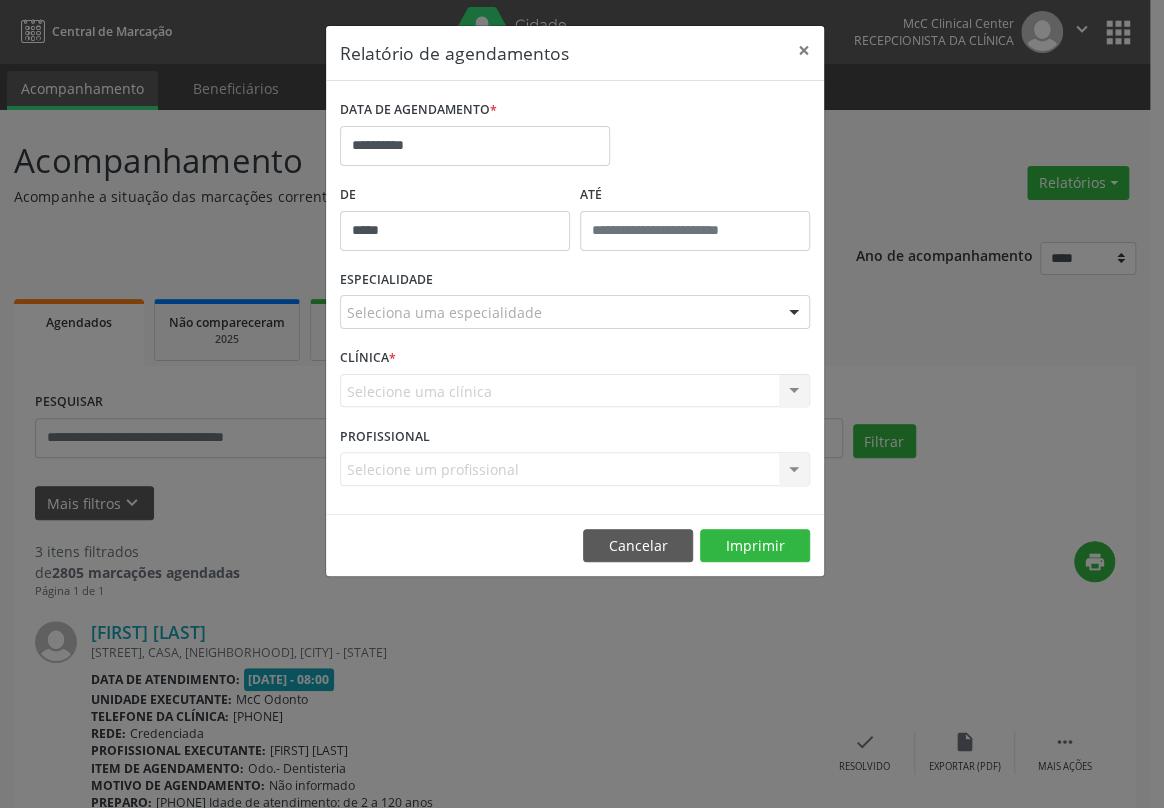 drag, startPoint x: 414, startPoint y: 224, endPoint x: 467, endPoint y: 263, distance: 65.802734 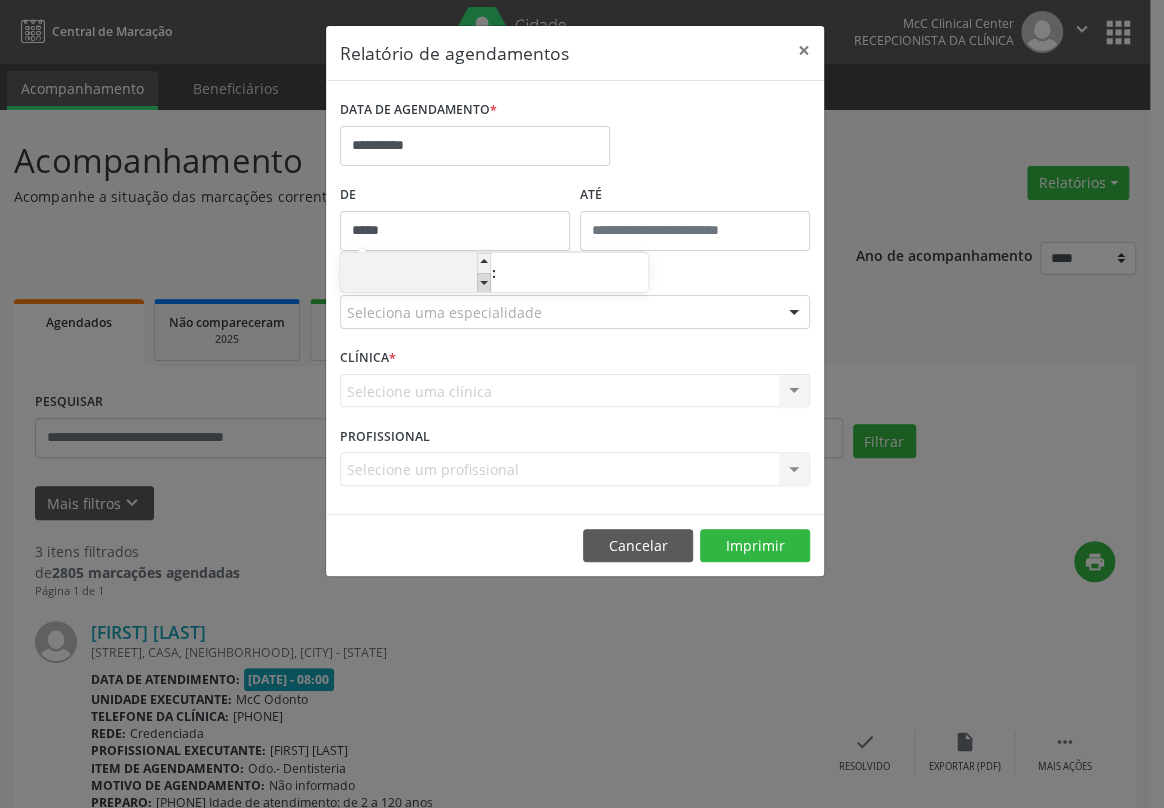 click at bounding box center (484, 283) 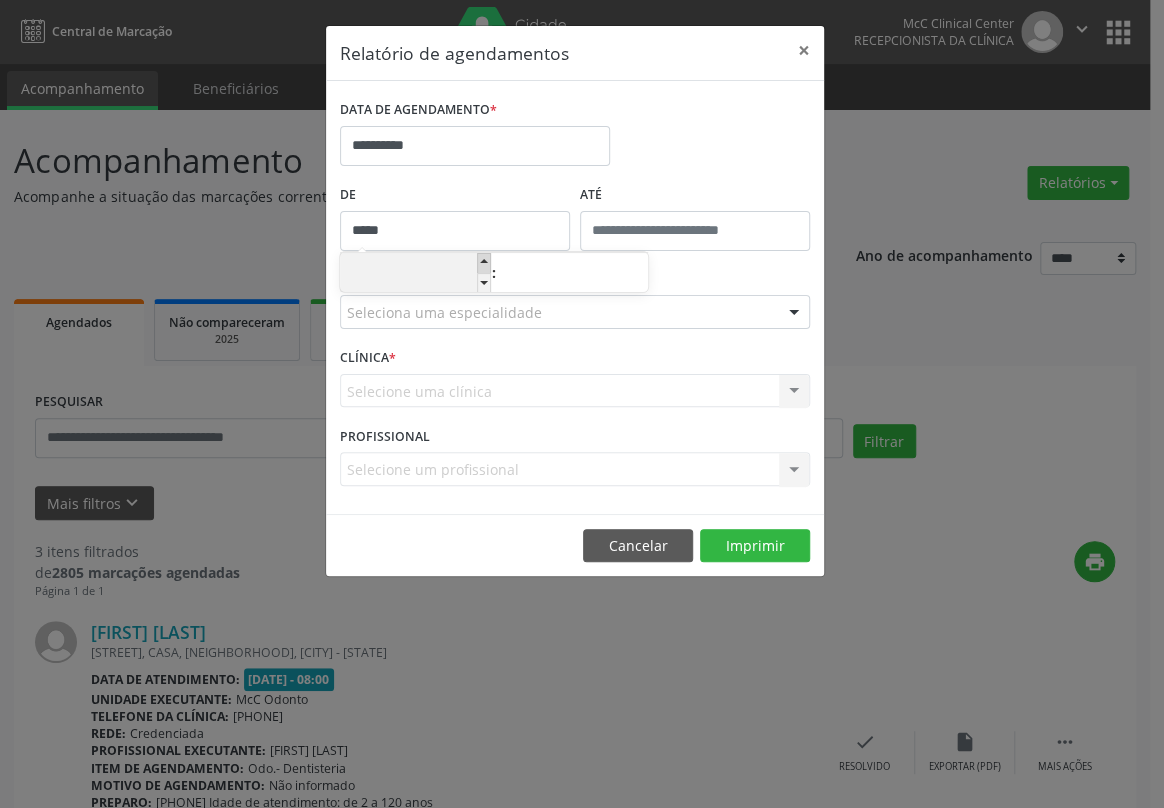click at bounding box center (484, 263) 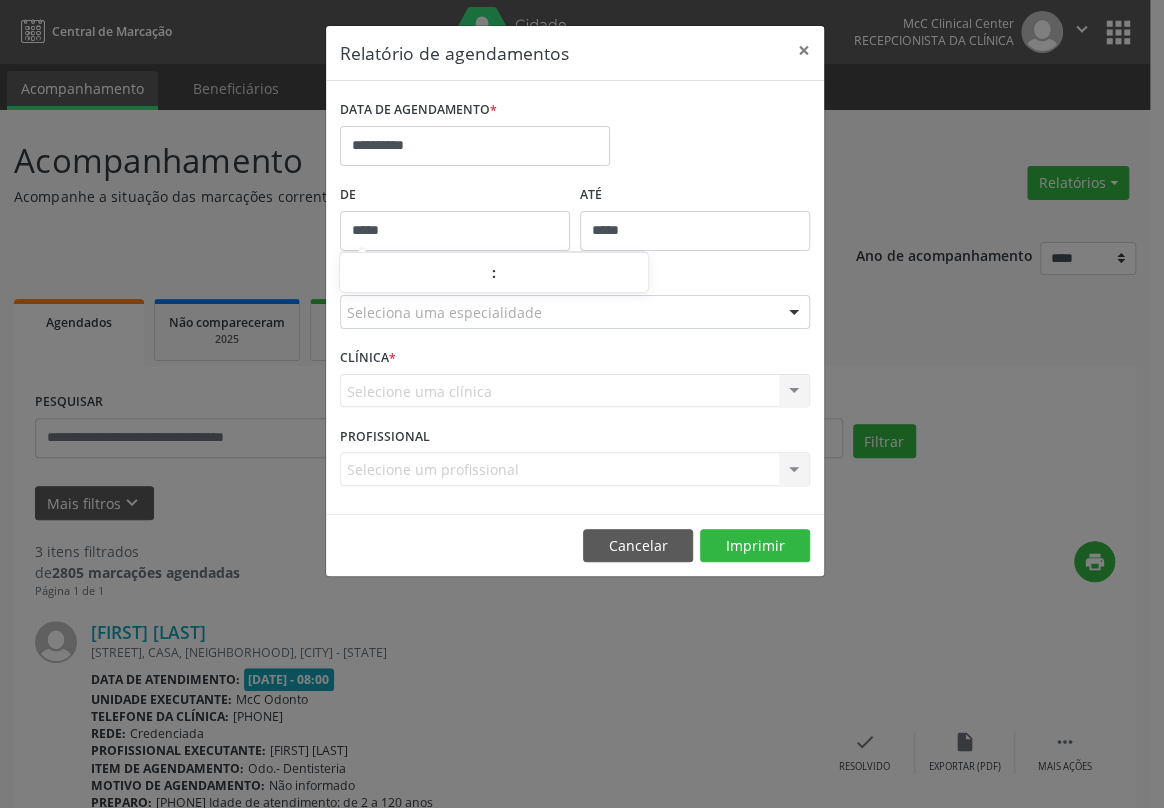 click on "*****" at bounding box center [695, 231] 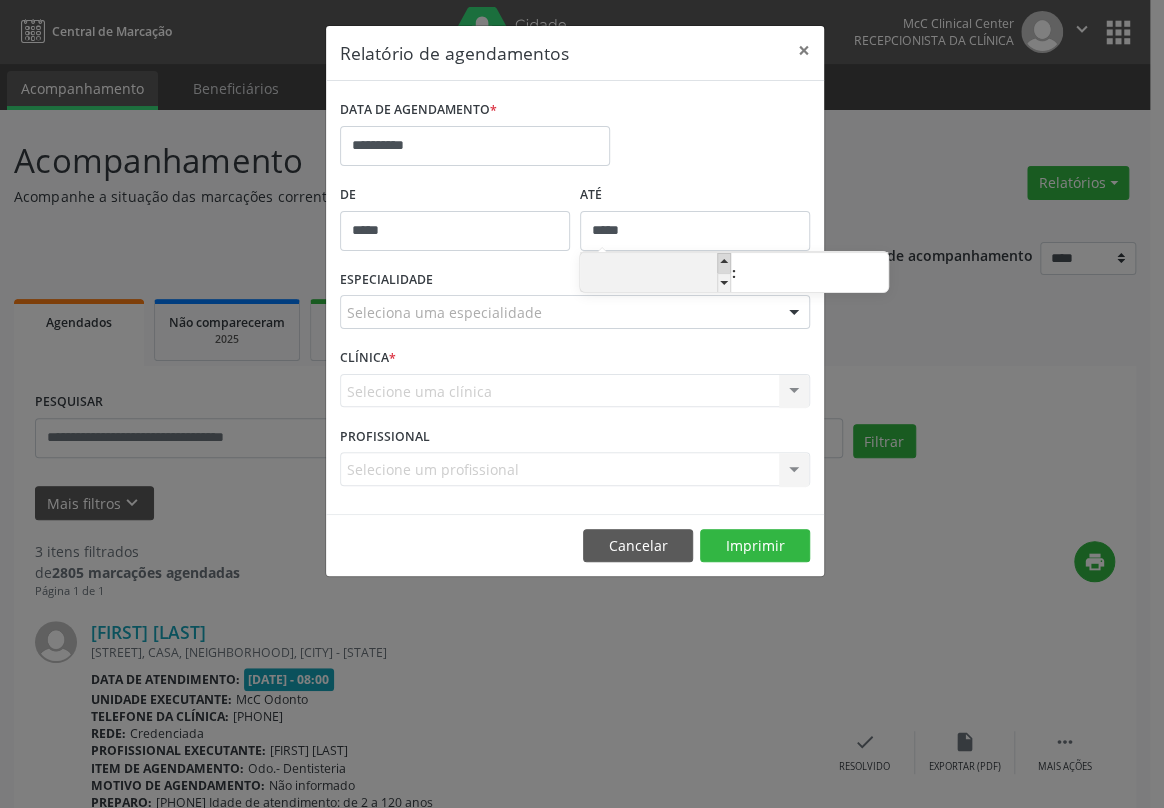 click at bounding box center [724, 263] 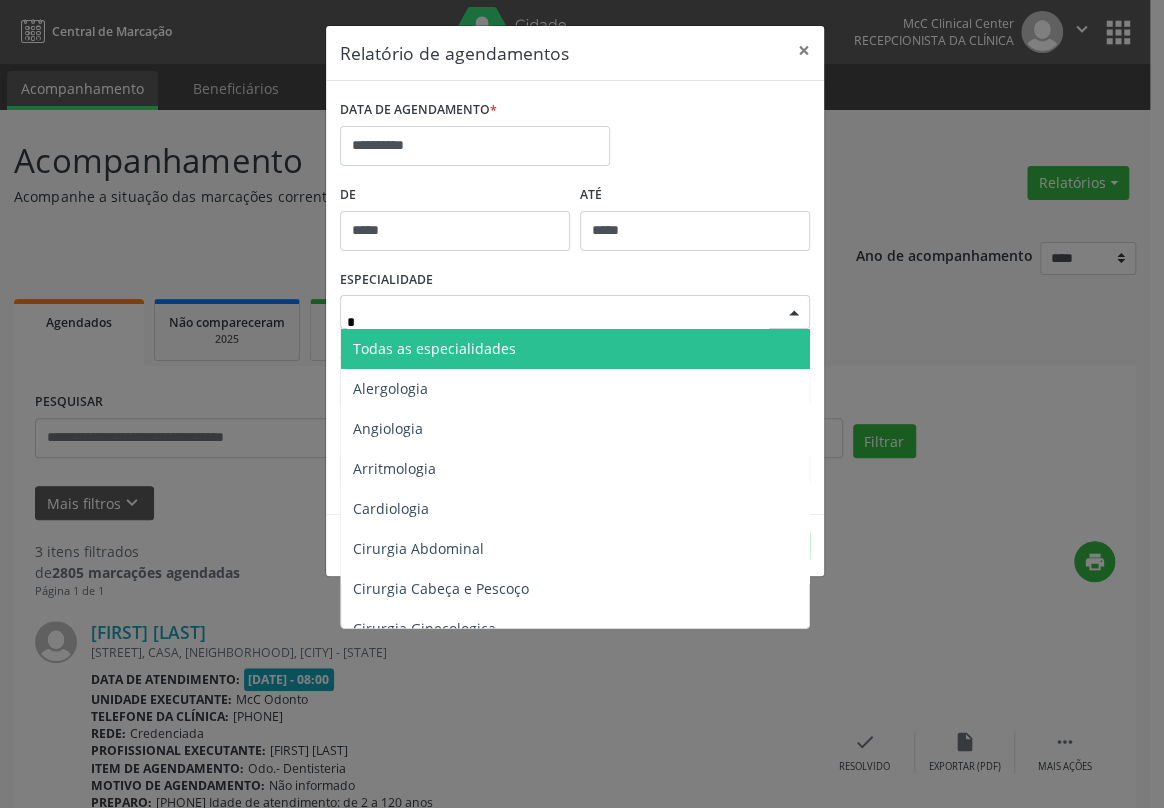 type on "**" 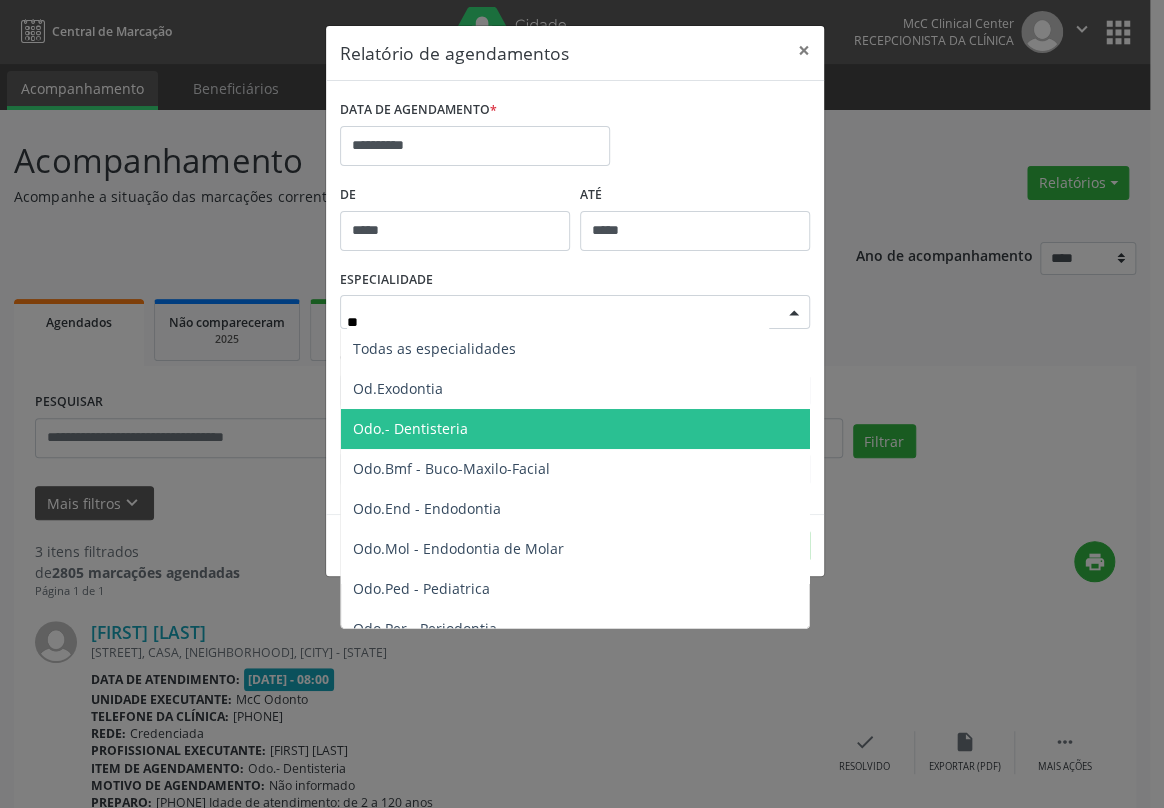click on "Odo.- Dentisteria" at bounding box center (410, 428) 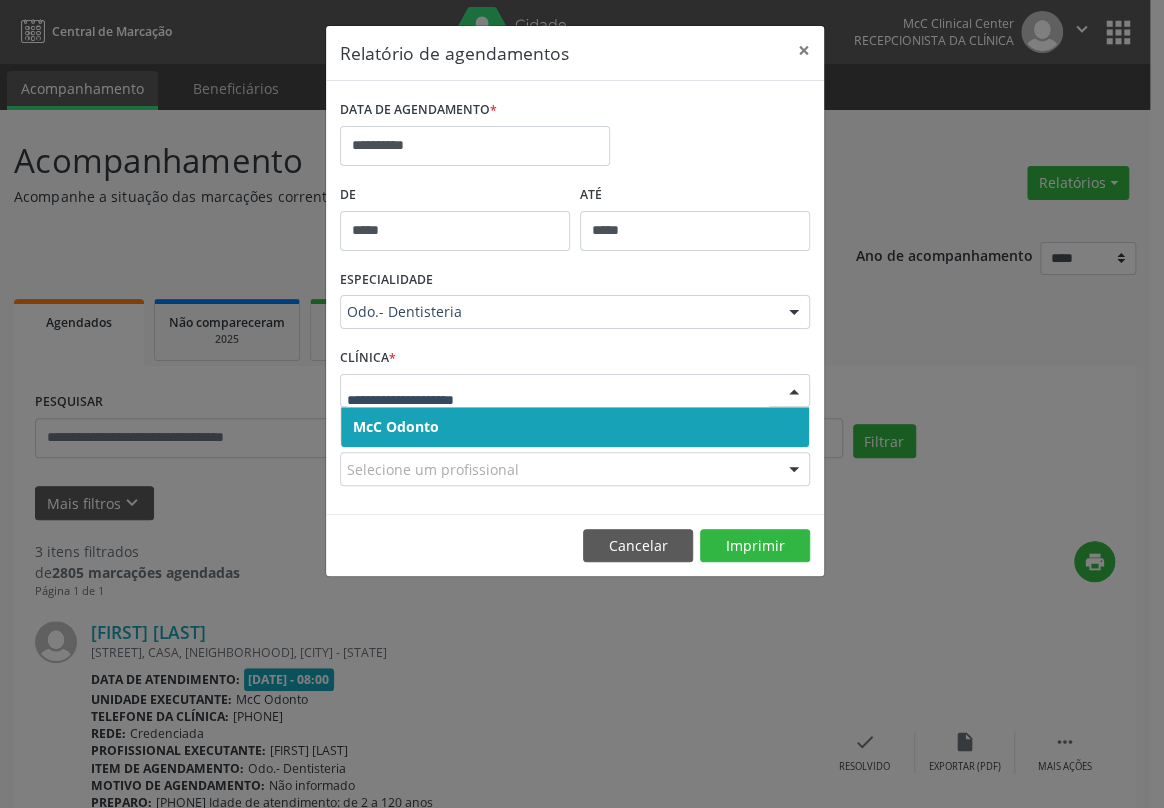 click on "McC Odonto" at bounding box center (396, 426) 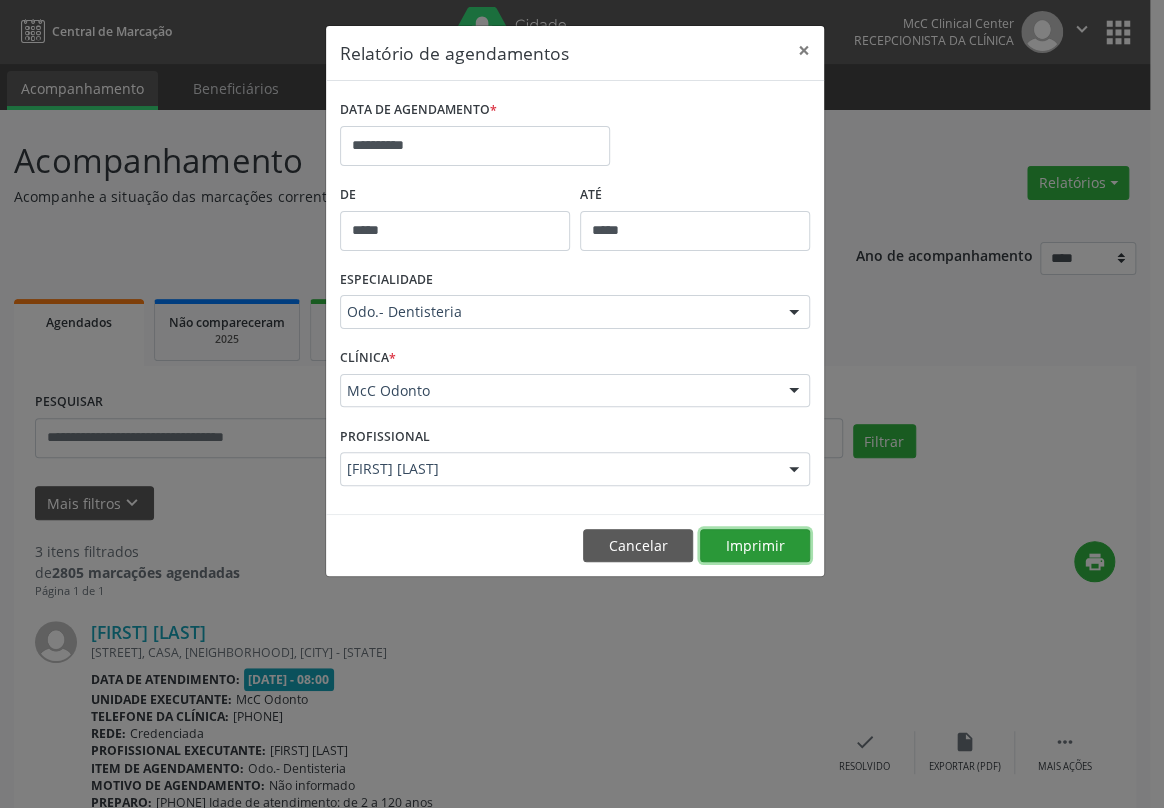 click on "Imprimir" at bounding box center [755, 546] 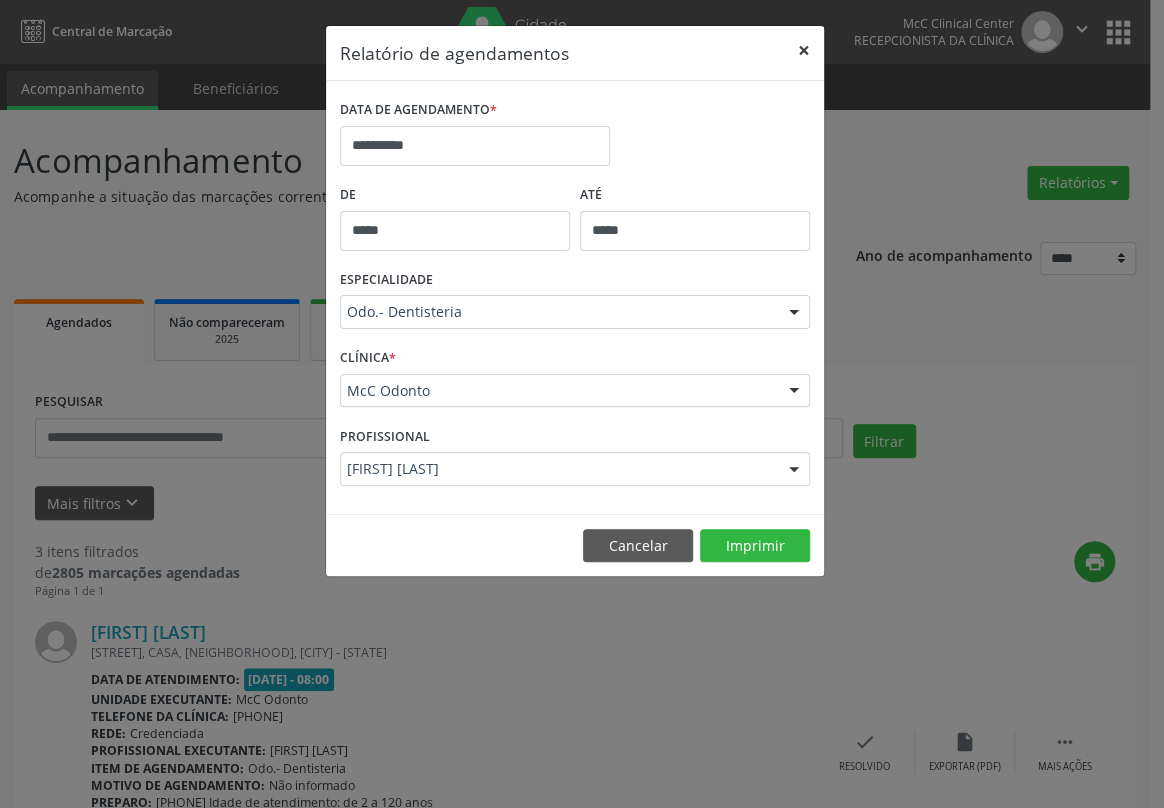 click on "×" at bounding box center [804, 50] 